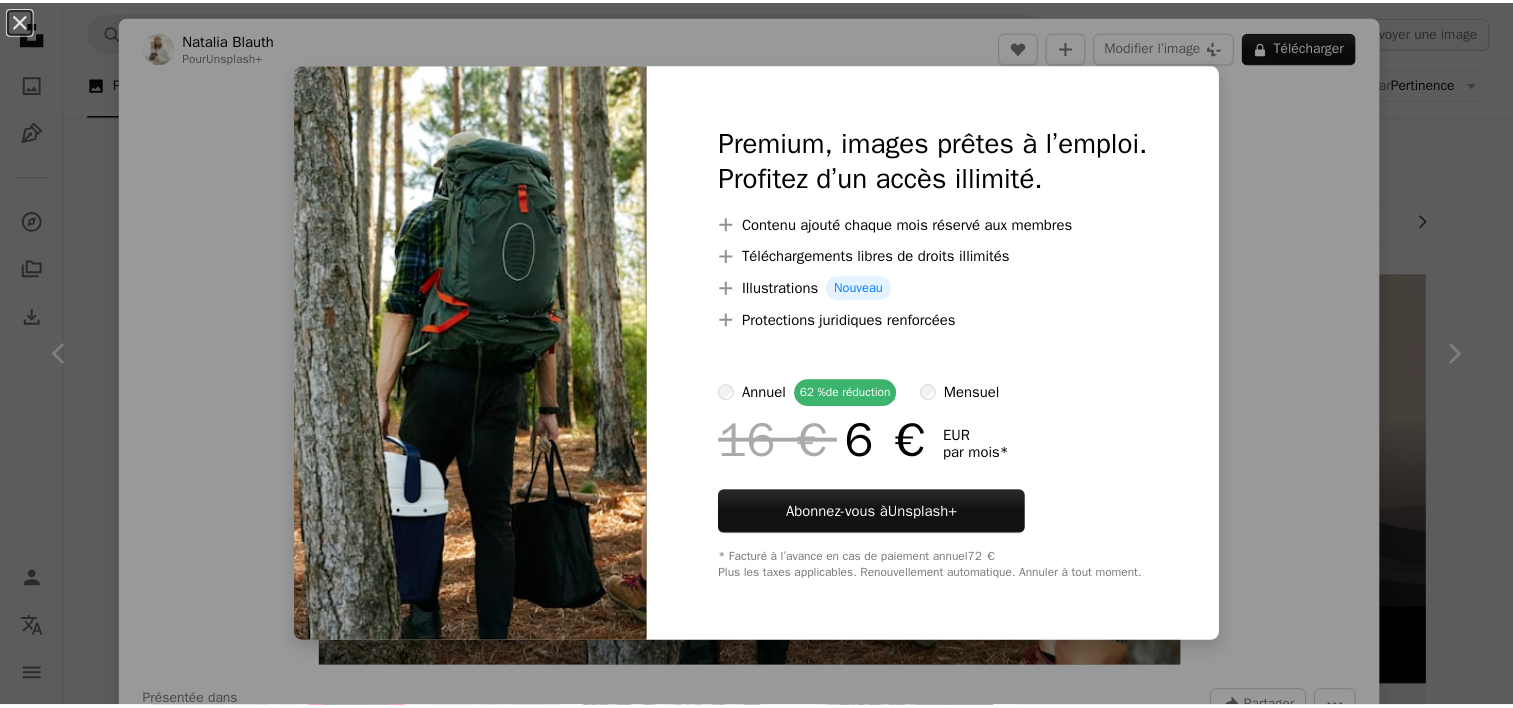 scroll, scrollTop: 1244, scrollLeft: 0, axis: vertical 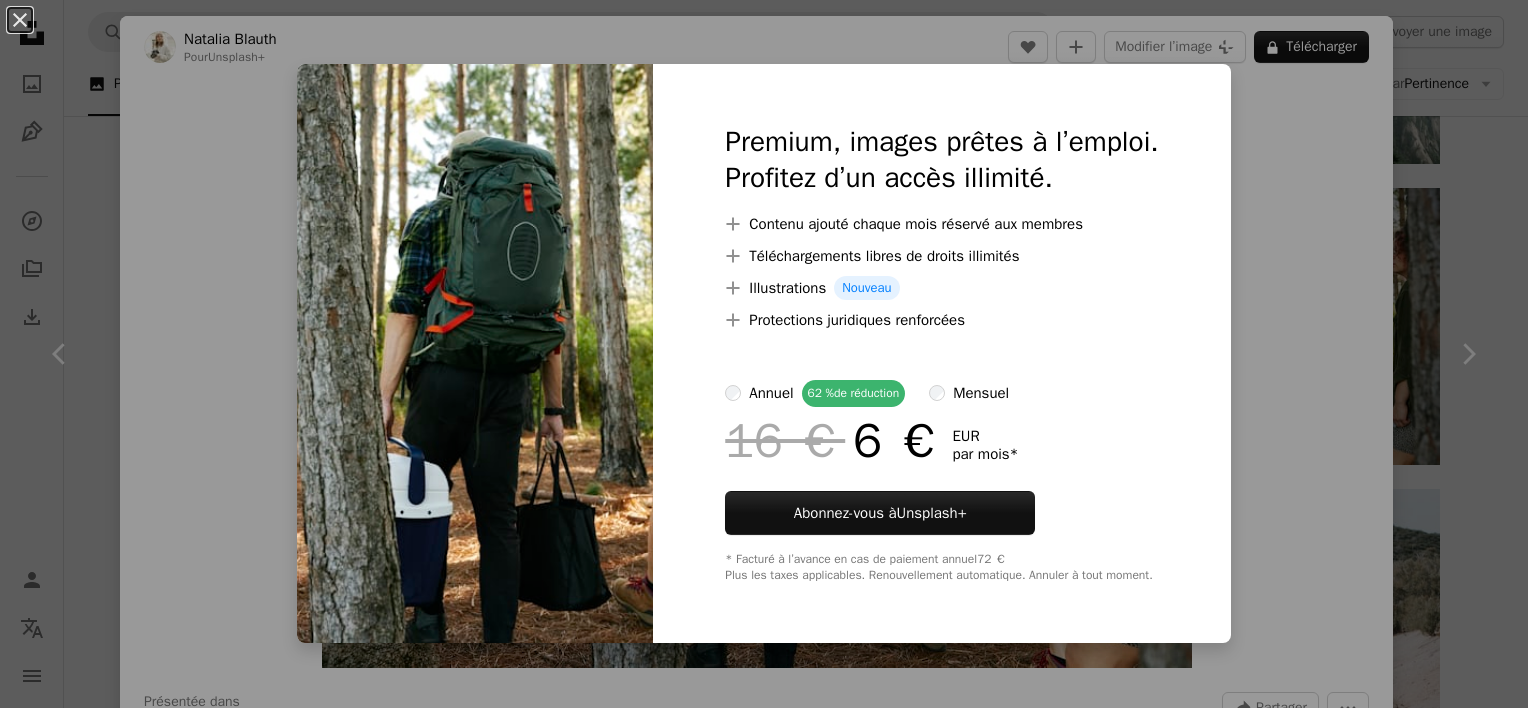 click on "An X shape Premium, images prêtes à l’emploi. Profitez d’un accès illimité. A plus sign Contenu ajouté chaque mois réservé aux membres A plus sign Téléchargements libres de droits illimités A plus sign Illustrations  Nouveau A plus sign Protections juridiques renforcées annuel 62 %  de réduction mensuel 16 €   6 € EUR par mois * Abonnez-vous à  Unsplash+ * Facturé à l’avance en cas de paiement annuel  72 € Plus les taxes applicables. Renouvellement automatique. Annuler à tout moment." at bounding box center [764, 354] 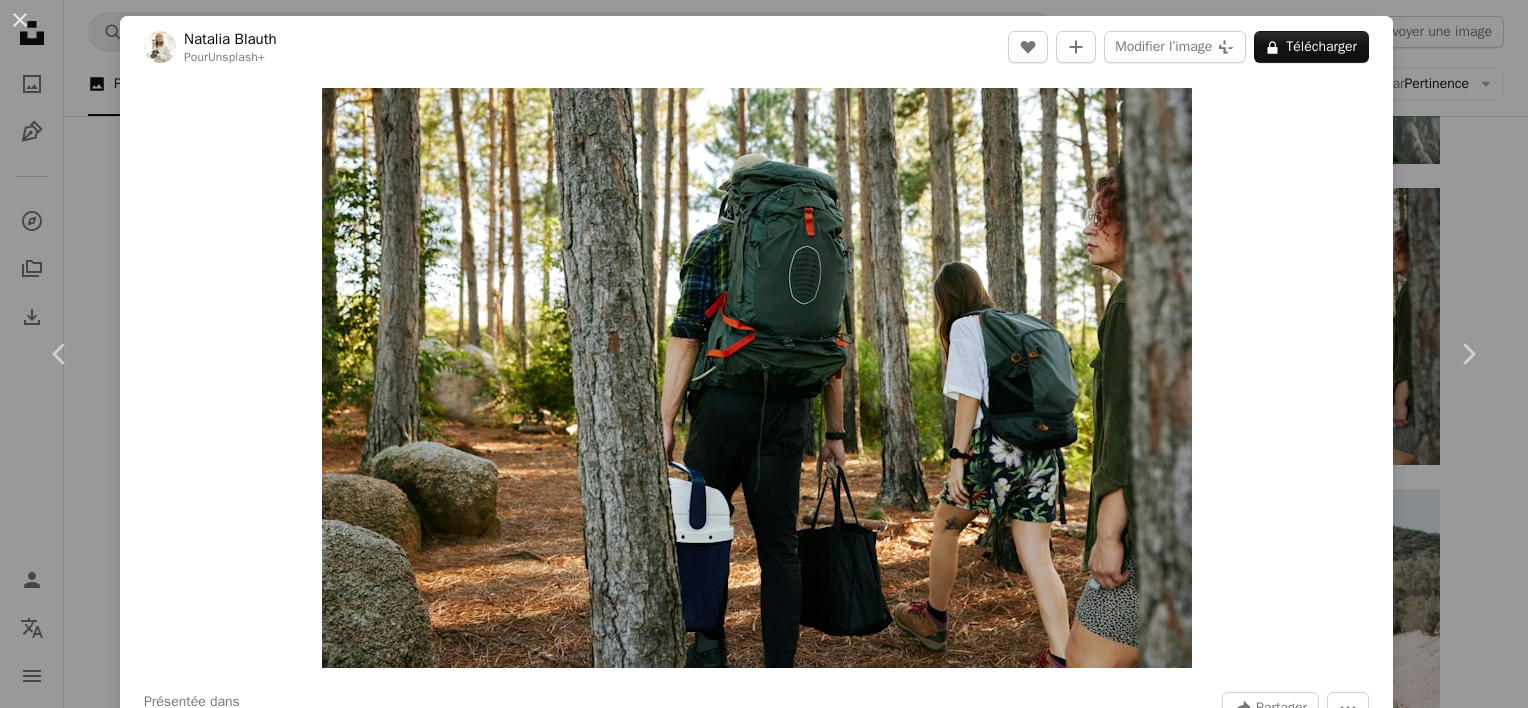 click on "An X shape Chevron left Chevron right Natalia Blauth Pour  Unsplash+ A heart A plus sign Modifier l’image   Plus sign for Unsplash+ A lock   Télécharger Zoom in Présentée dans Photos A forward-right arrow Partager More Actions Calendar outlined Publiée le  25 avril 2023 Safety Contenu cédé sous  Licence Unsplash+ forêt extérieur amis randonnée camping vacances aventure dehors forêt groupe d'amis tente explorer voyage désert campeur Activité de loisir loisir camping des loisirs loisirs Photos banque d’images gratuites De cette série Chevron right Plus sign for Unsplash+ Plus sign for Unsplash+ Plus sign for Unsplash+ Plus sign for Unsplash+ Plus sign for Unsplash+ Plus sign for Unsplash+ Plus sign for Unsplash+ Plus sign for Unsplash+ Plus sign for Unsplash+ Plus sign for Unsplash+ Images associées Plus sign for Unsplash+ A heart A plus sign Getty Images Pour  Unsplash+ A lock   Télécharger Plus sign for Unsplash+ A heart A plus sign Curated Lifestyle Pour  Unsplash+ A lock   A heart" at bounding box center [764, 354] 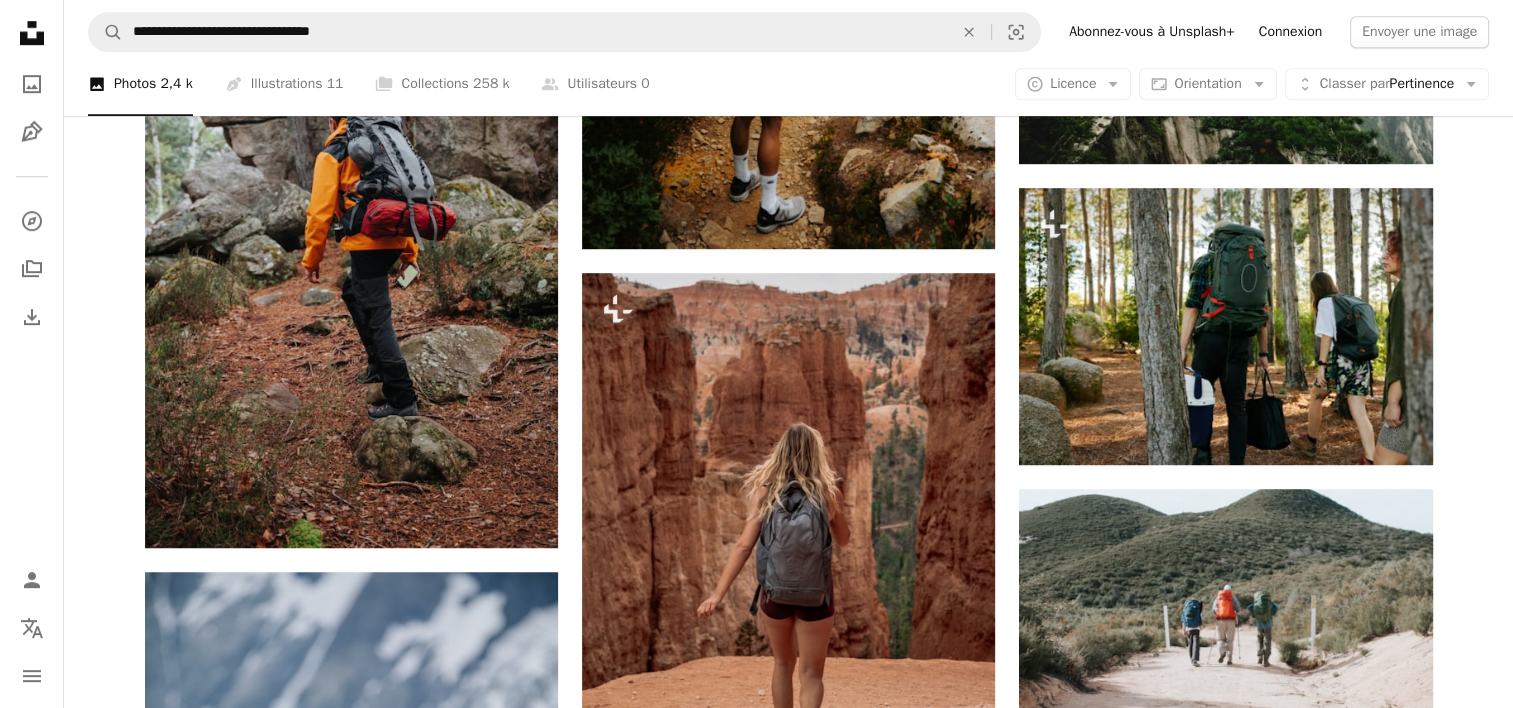 click on "Connexion" at bounding box center [1290, 32] 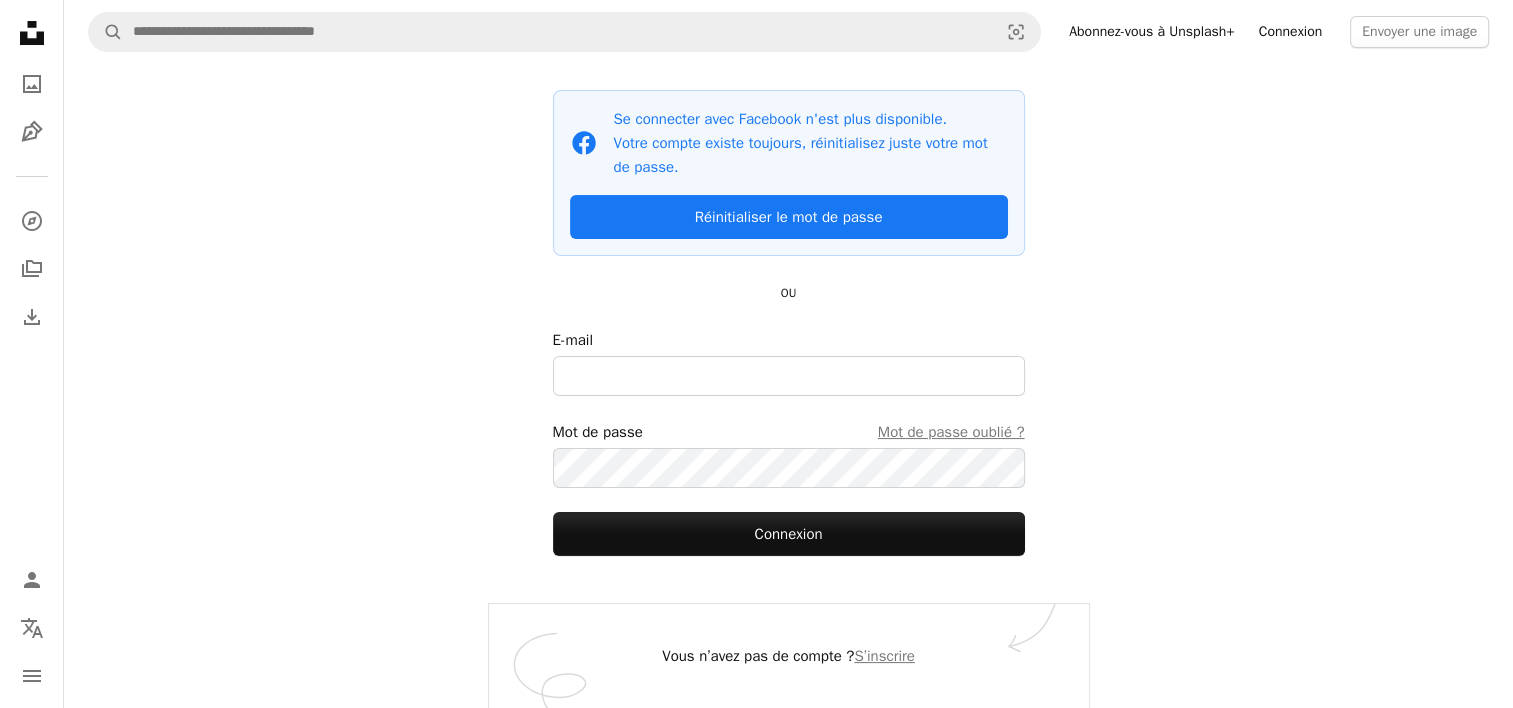scroll, scrollTop: 0, scrollLeft: 0, axis: both 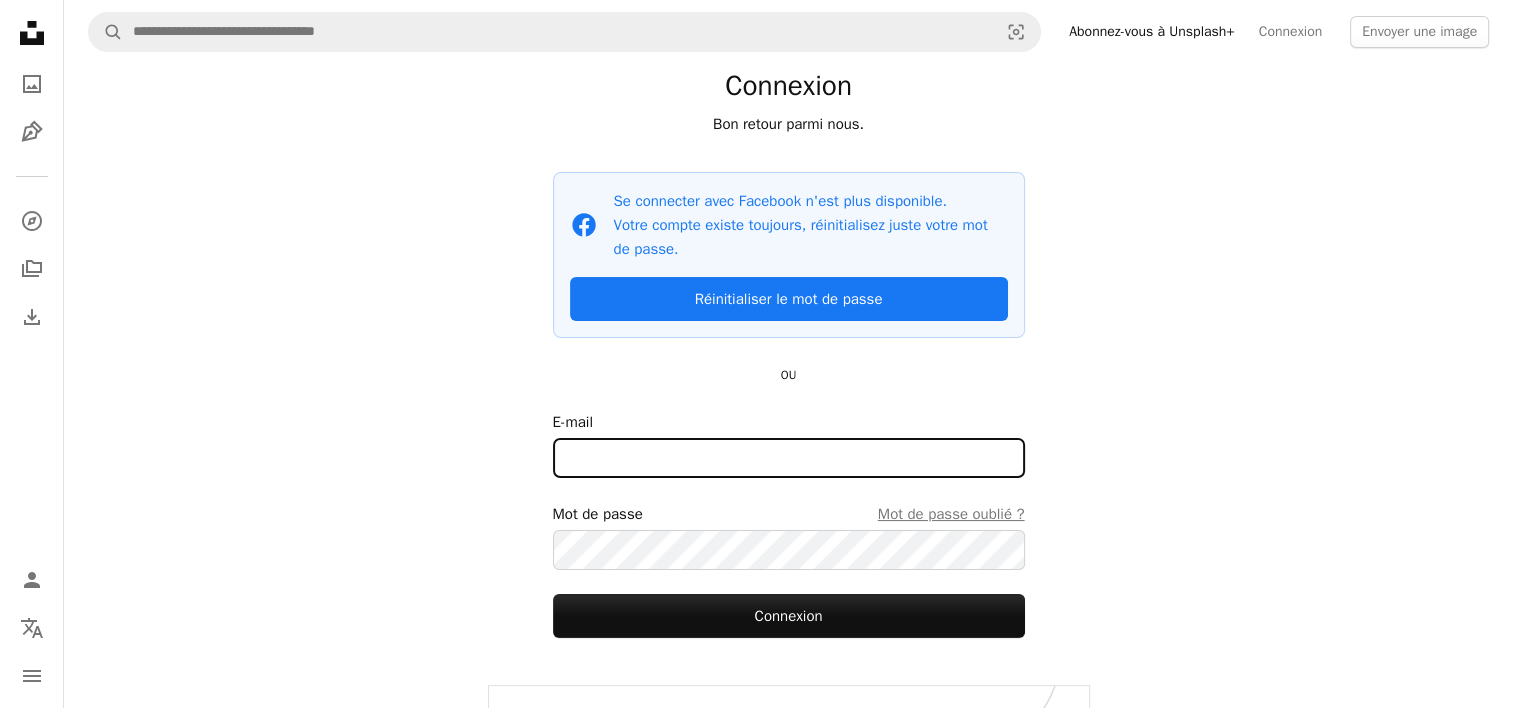 click on "E-mail" at bounding box center [789, 458] 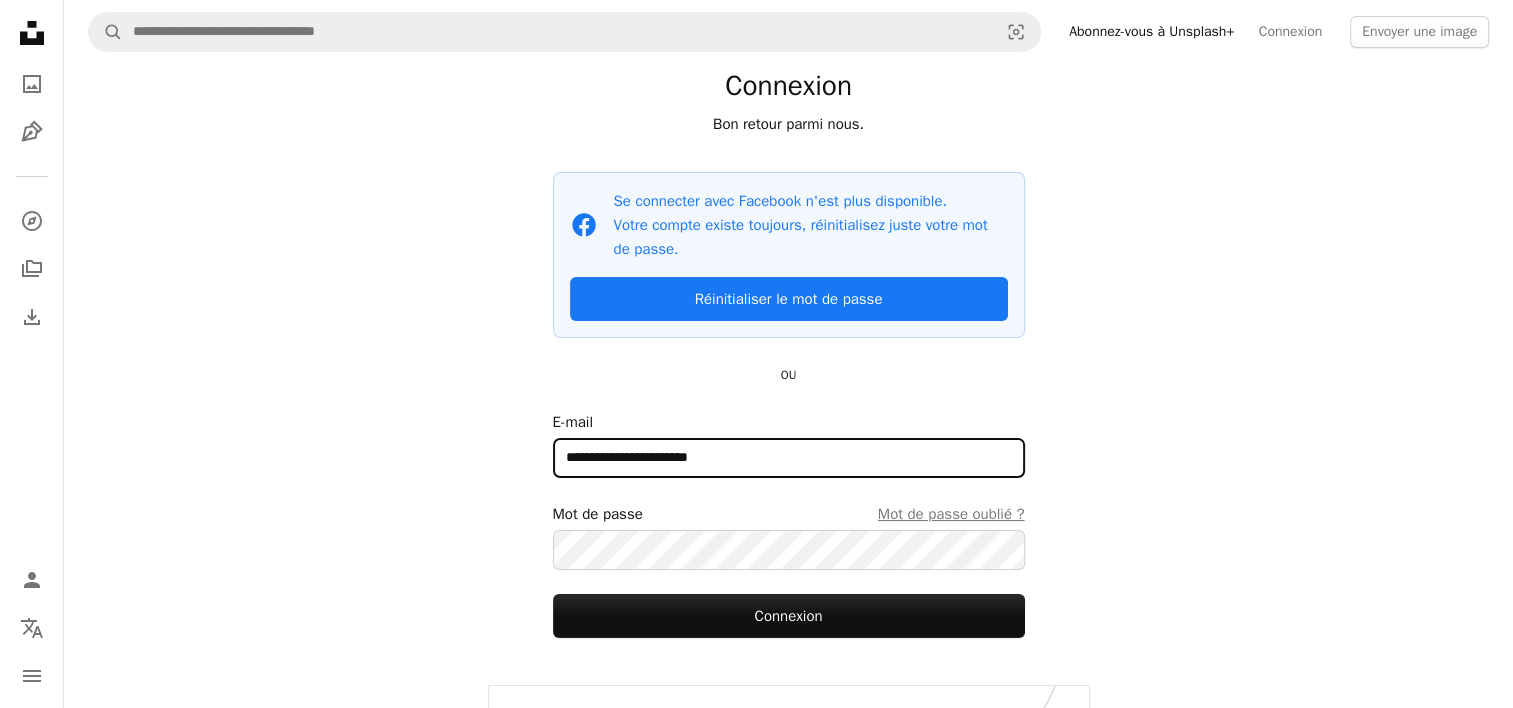 type on "**********" 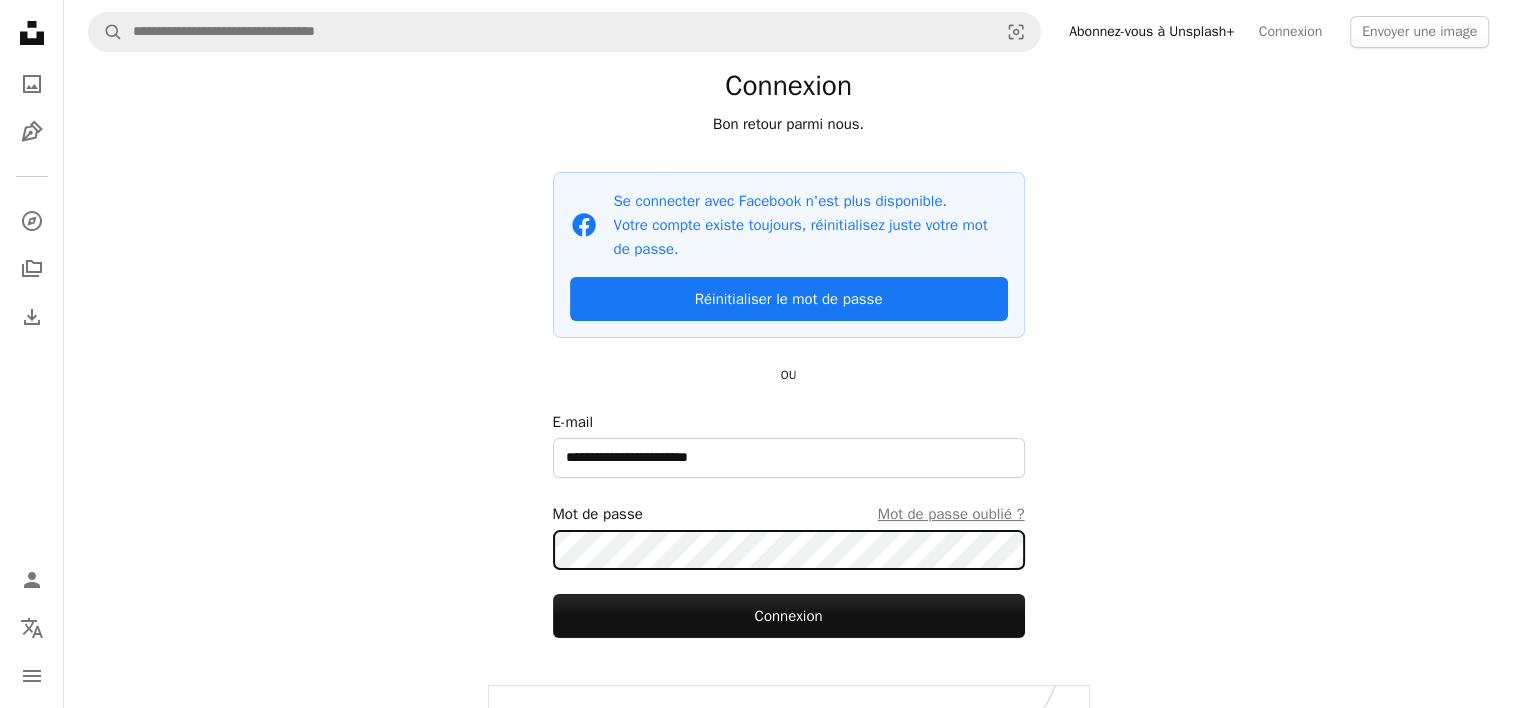 click on "Connexion" at bounding box center [789, 616] 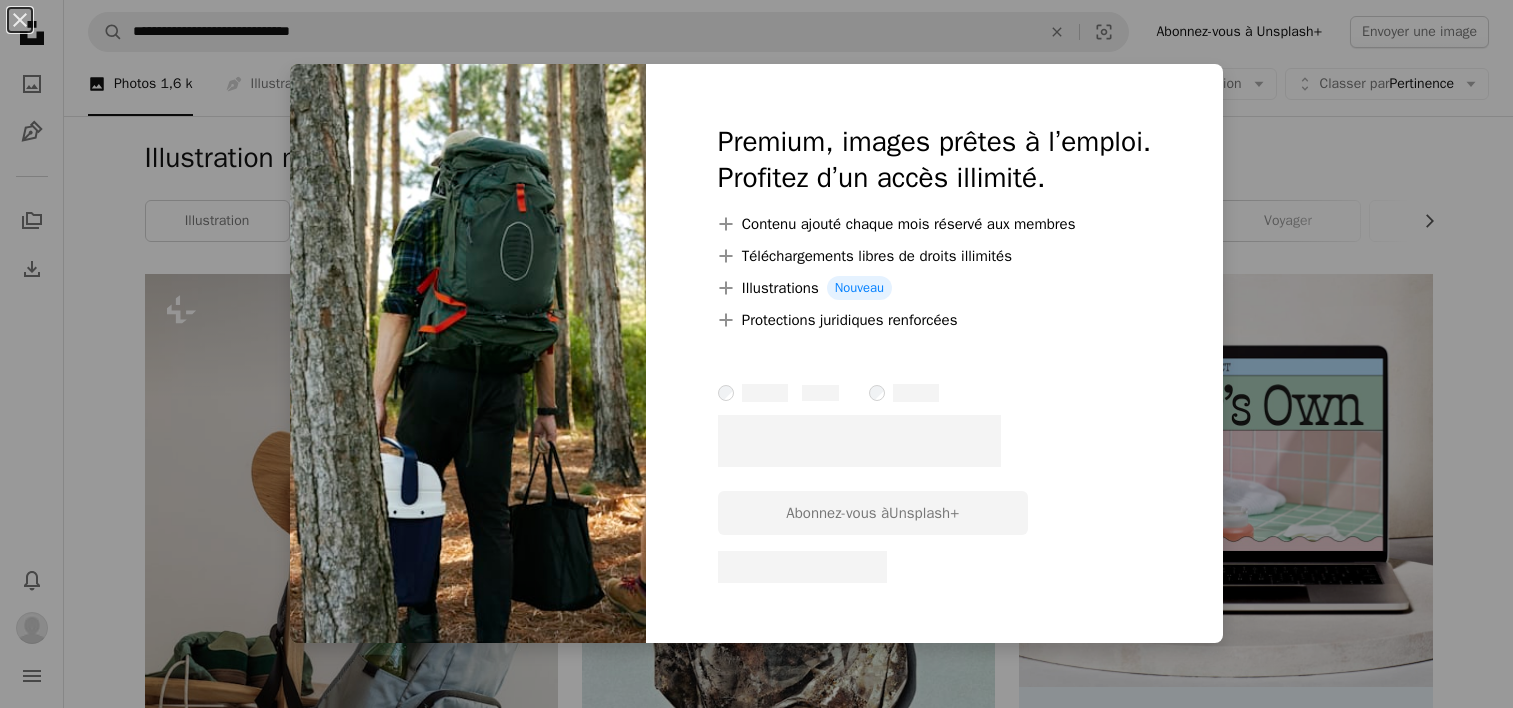 scroll, scrollTop: 1323, scrollLeft: 0, axis: vertical 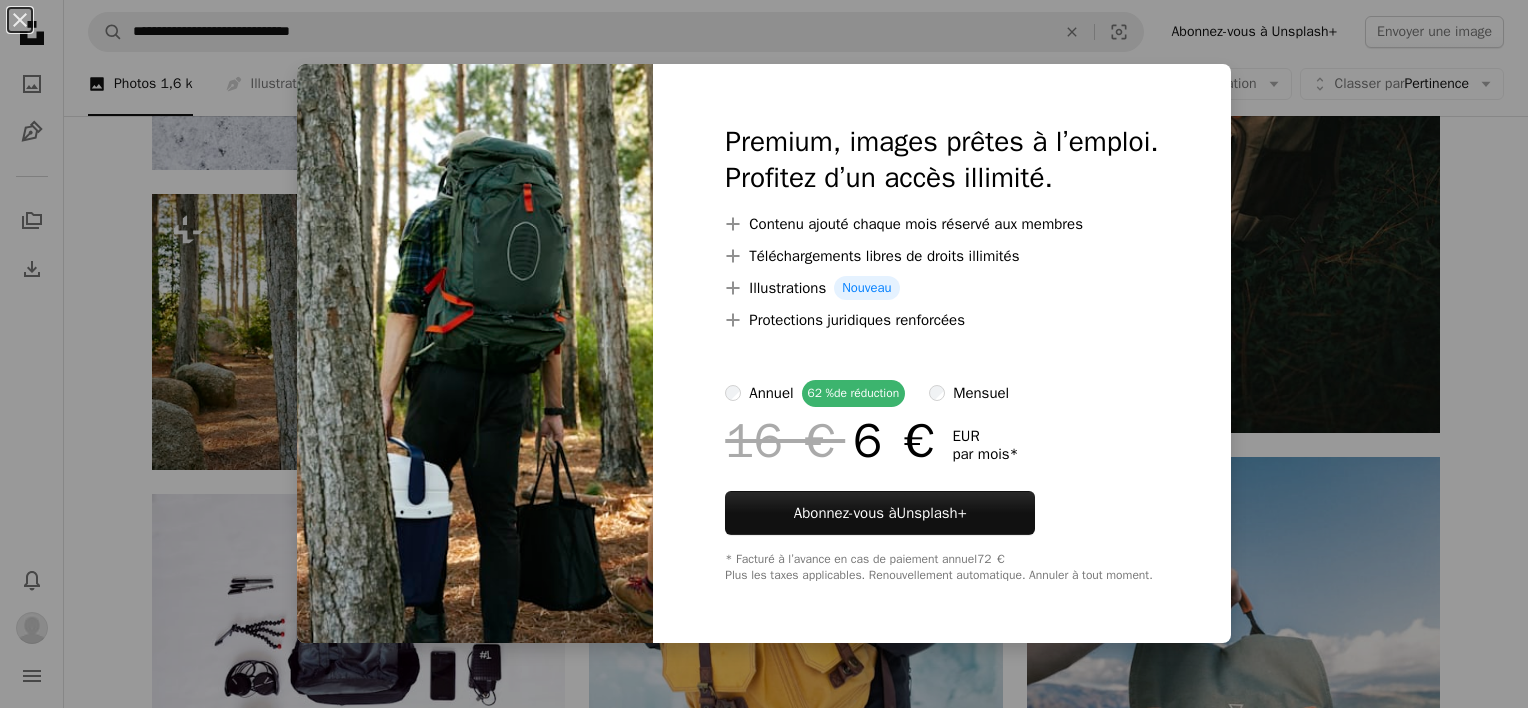 click on "An X shape Premium, images prêtes à l’emploi. Profitez d’un accès illimité. A plus sign Contenu ajouté chaque mois réservé aux membres A plus sign Téléchargements libres de droits illimités A plus sign Illustrations  Nouveau A plus sign Protections juridiques renforcées annuel 62 %  de réduction mensuel 16 €   6 € EUR par mois * Abonnez-vous à  Unsplash+ * Facturé à l’avance en cas de paiement annuel  72 € Plus les taxes applicables. Renouvellement automatique. Annuler à tout moment." at bounding box center (764, 354) 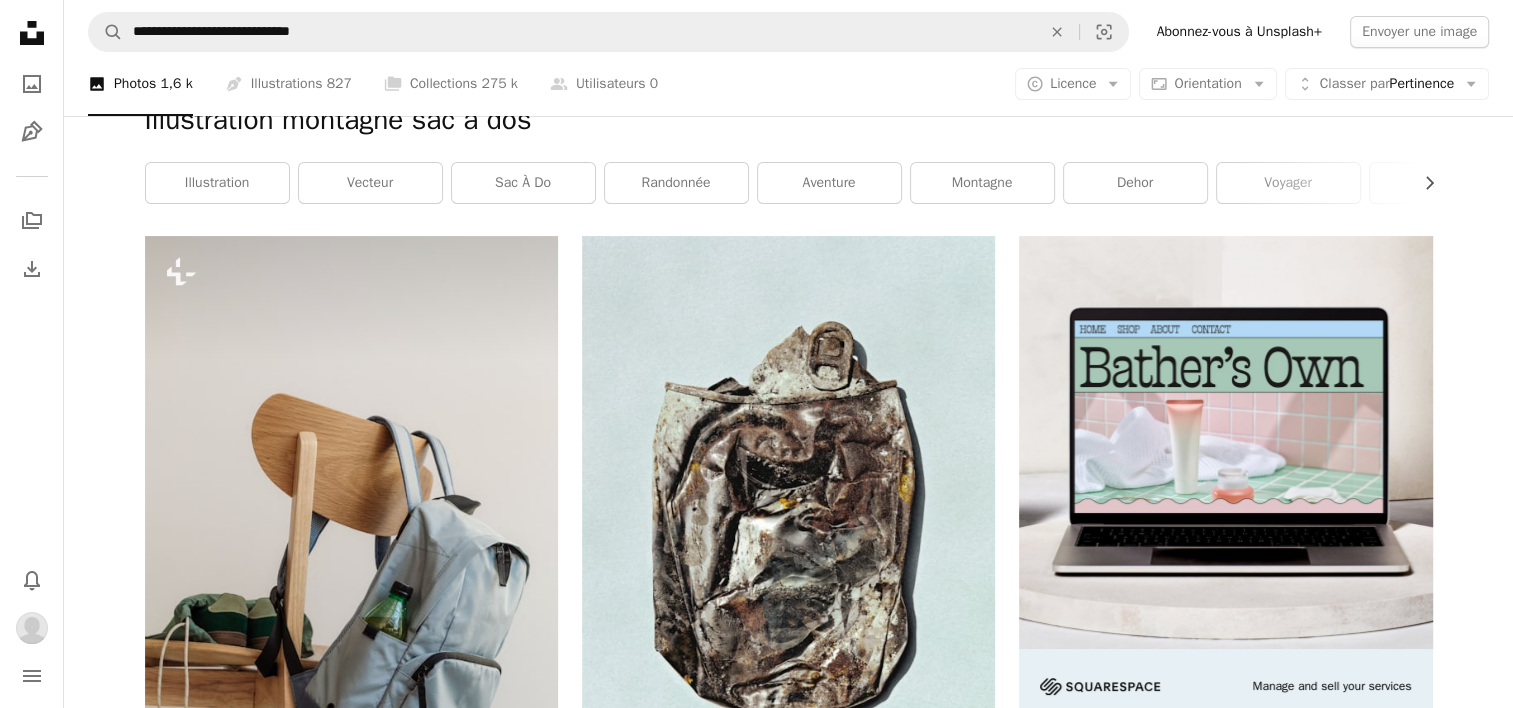 scroll, scrollTop: 0, scrollLeft: 0, axis: both 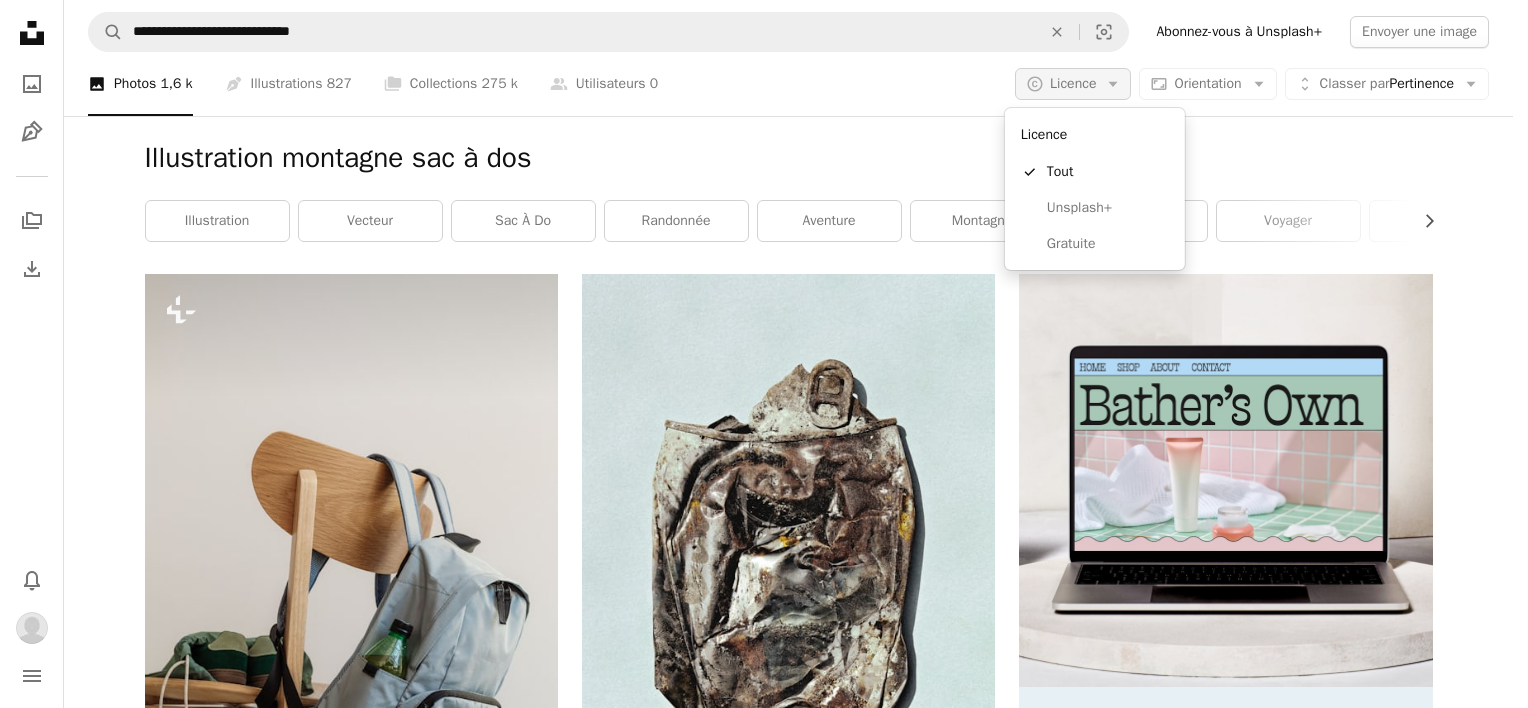 click on "Licence" at bounding box center [1073, 83] 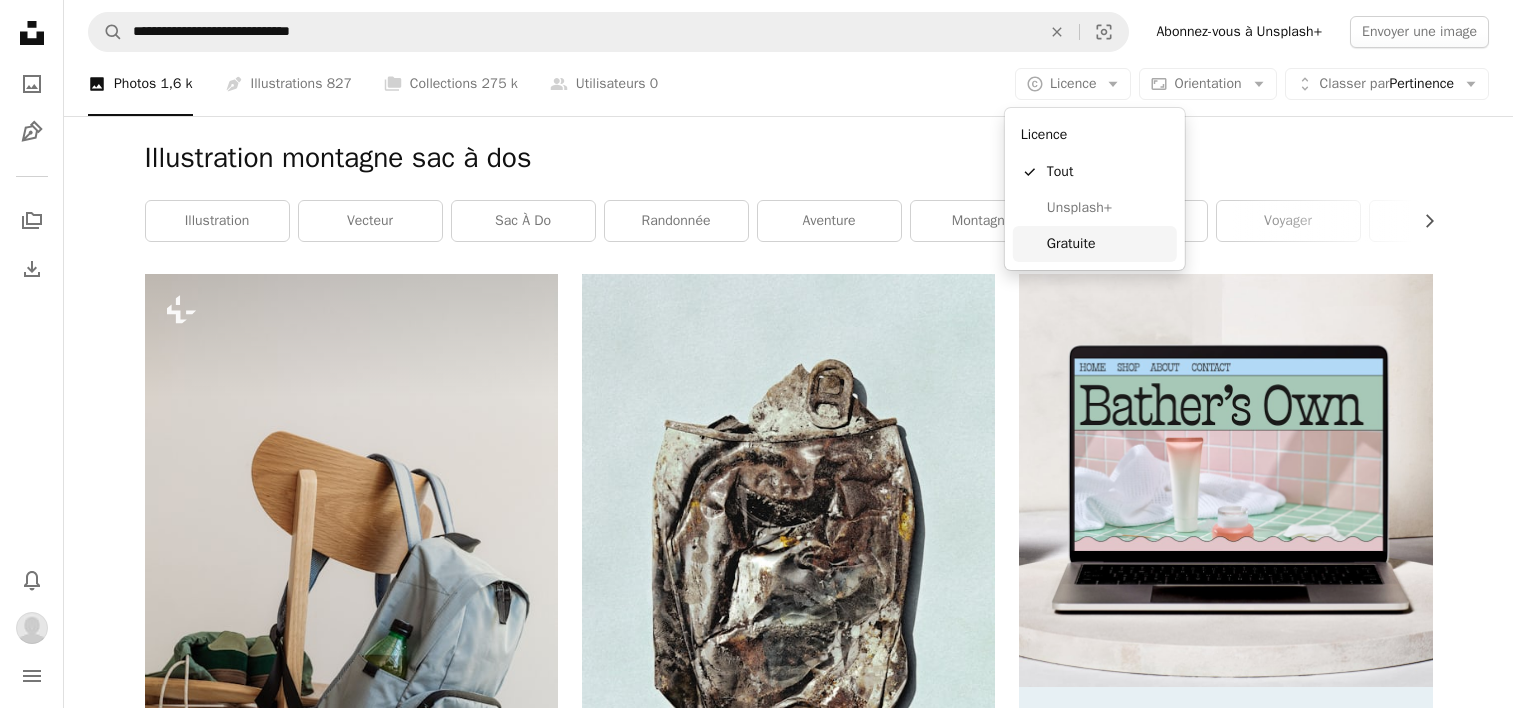 click on "Gratuite" at bounding box center [1108, 244] 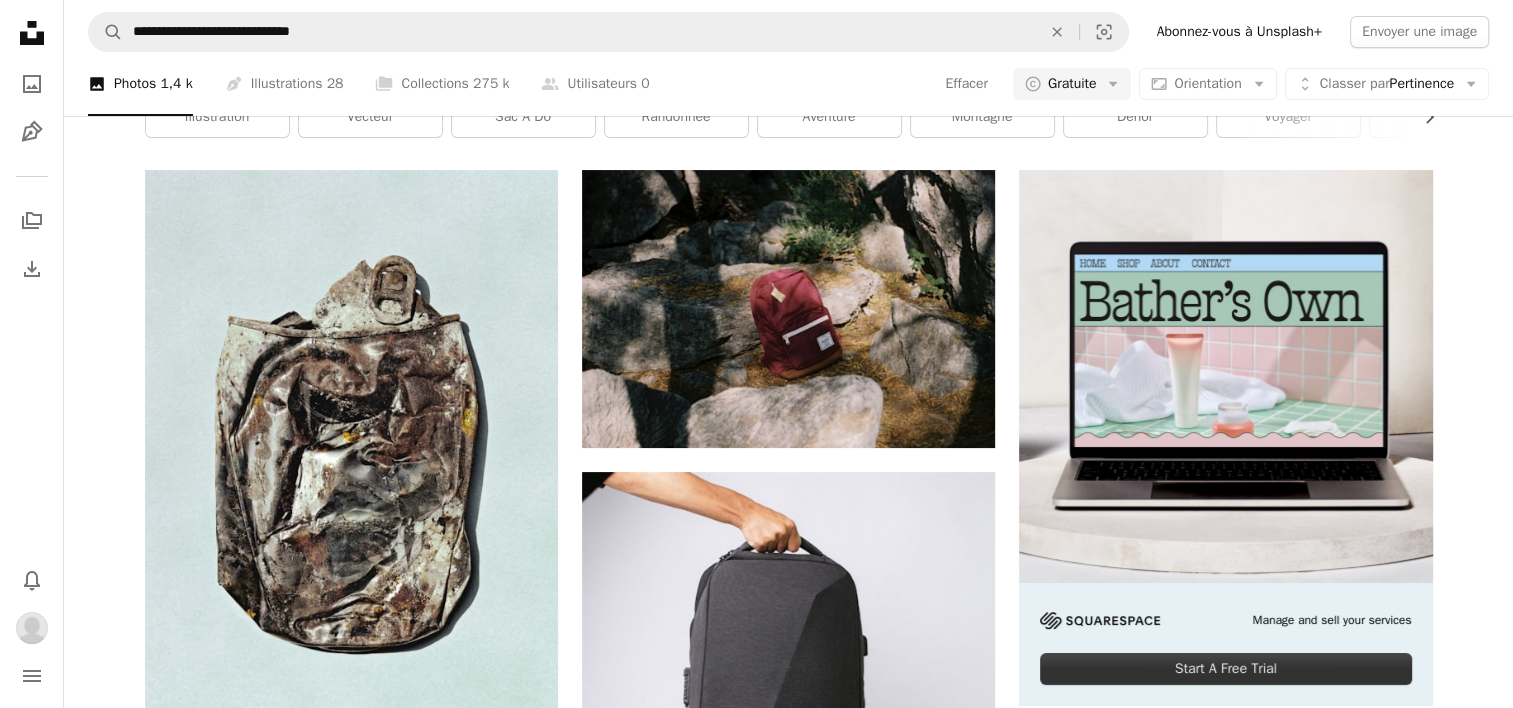 scroll, scrollTop: 0, scrollLeft: 0, axis: both 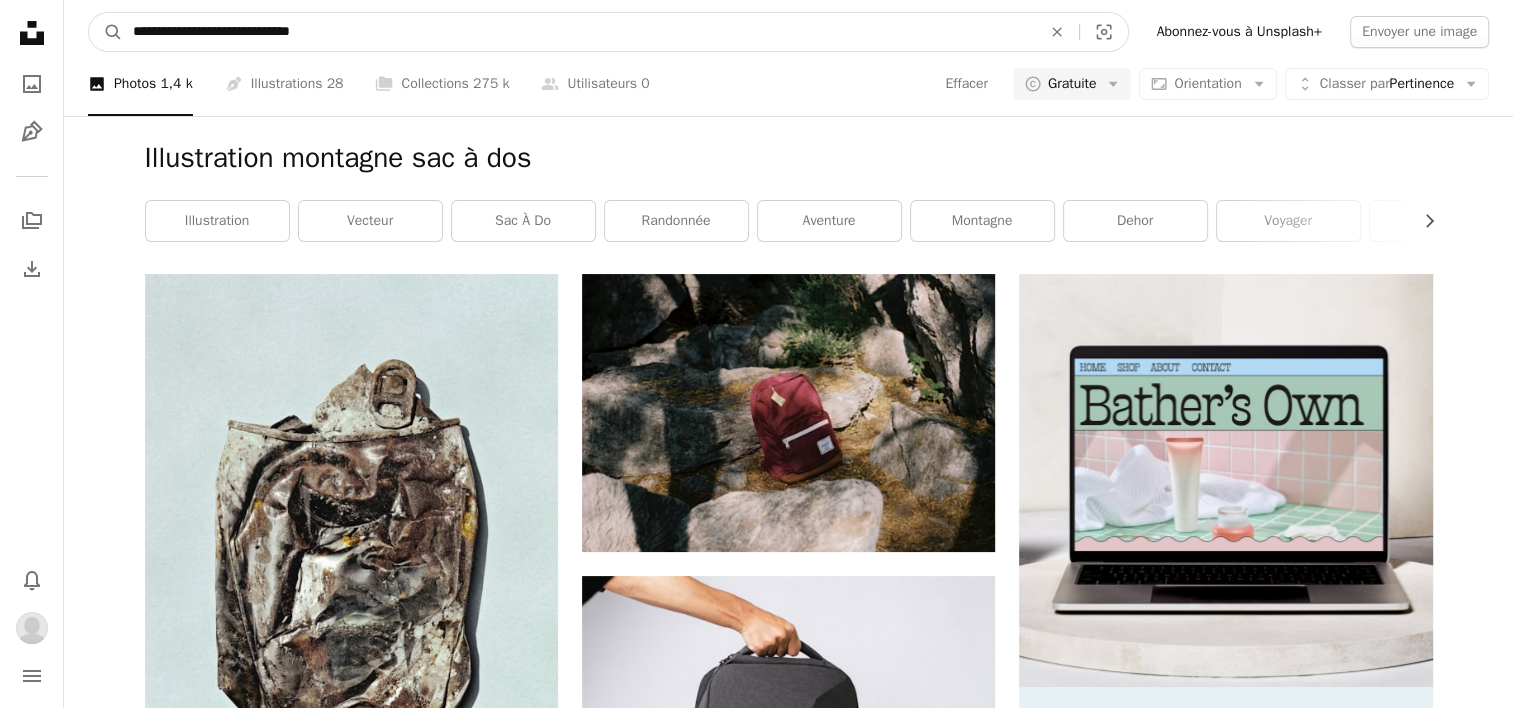 drag, startPoint x: 199, startPoint y: 33, endPoint x: 36, endPoint y: 44, distance: 163.37074 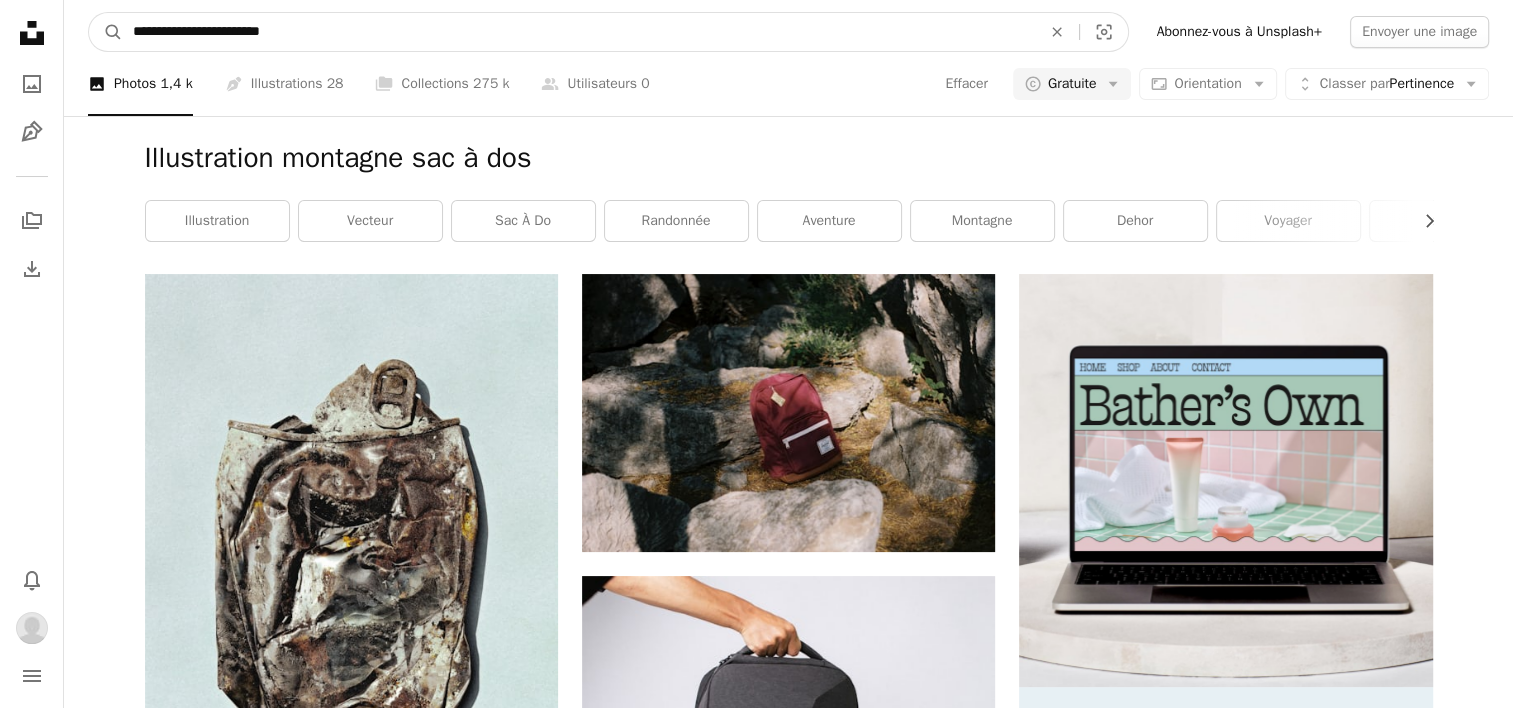 type on "**********" 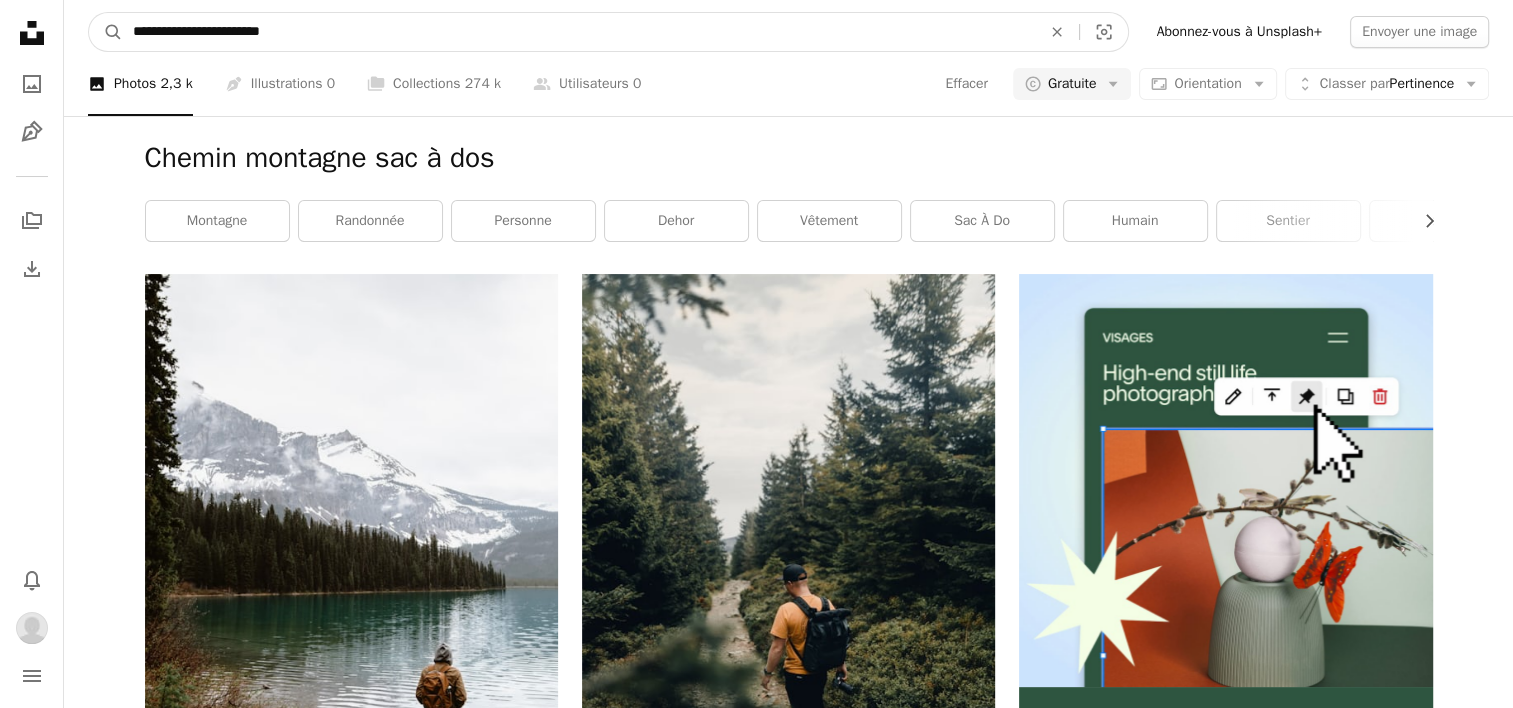 click on "**********" at bounding box center (579, 32) 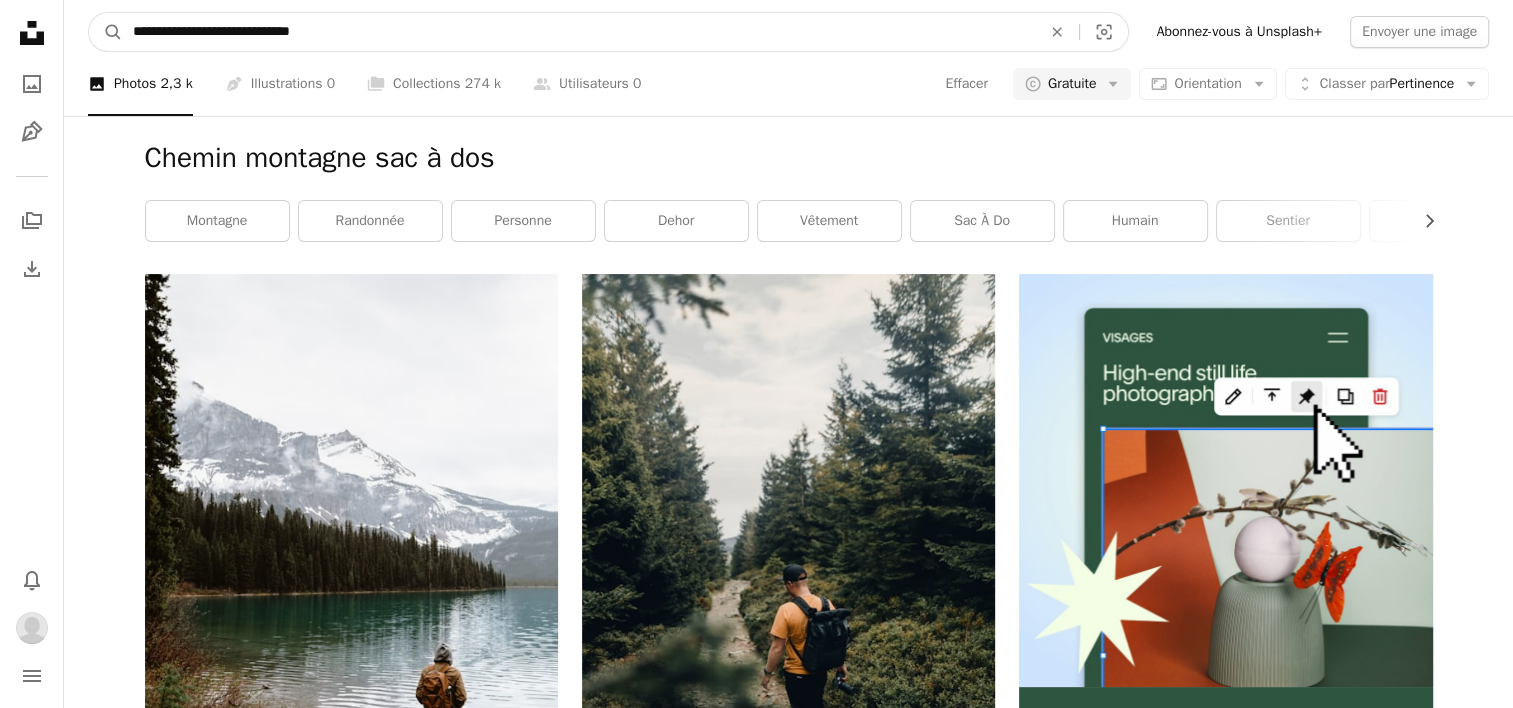 type on "**********" 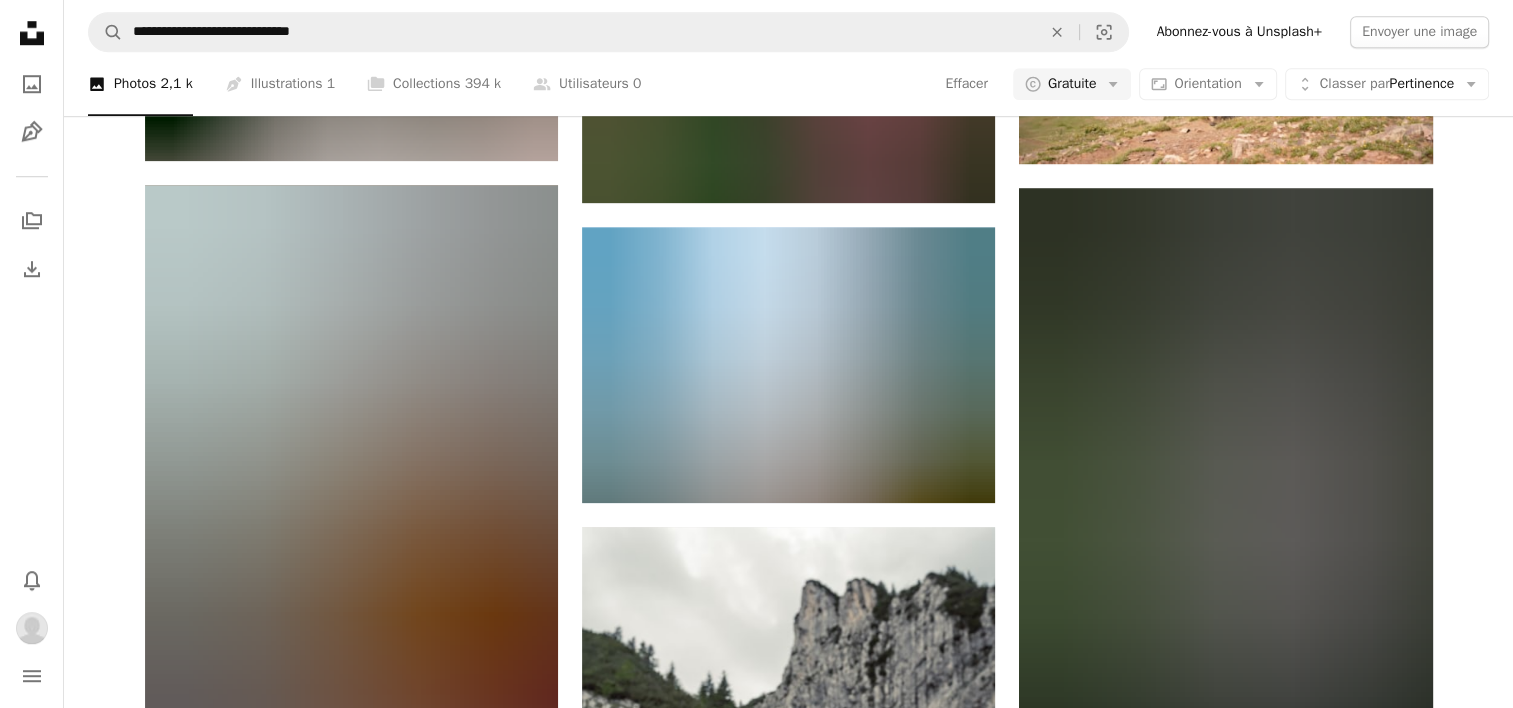 scroll, scrollTop: 1624, scrollLeft: 0, axis: vertical 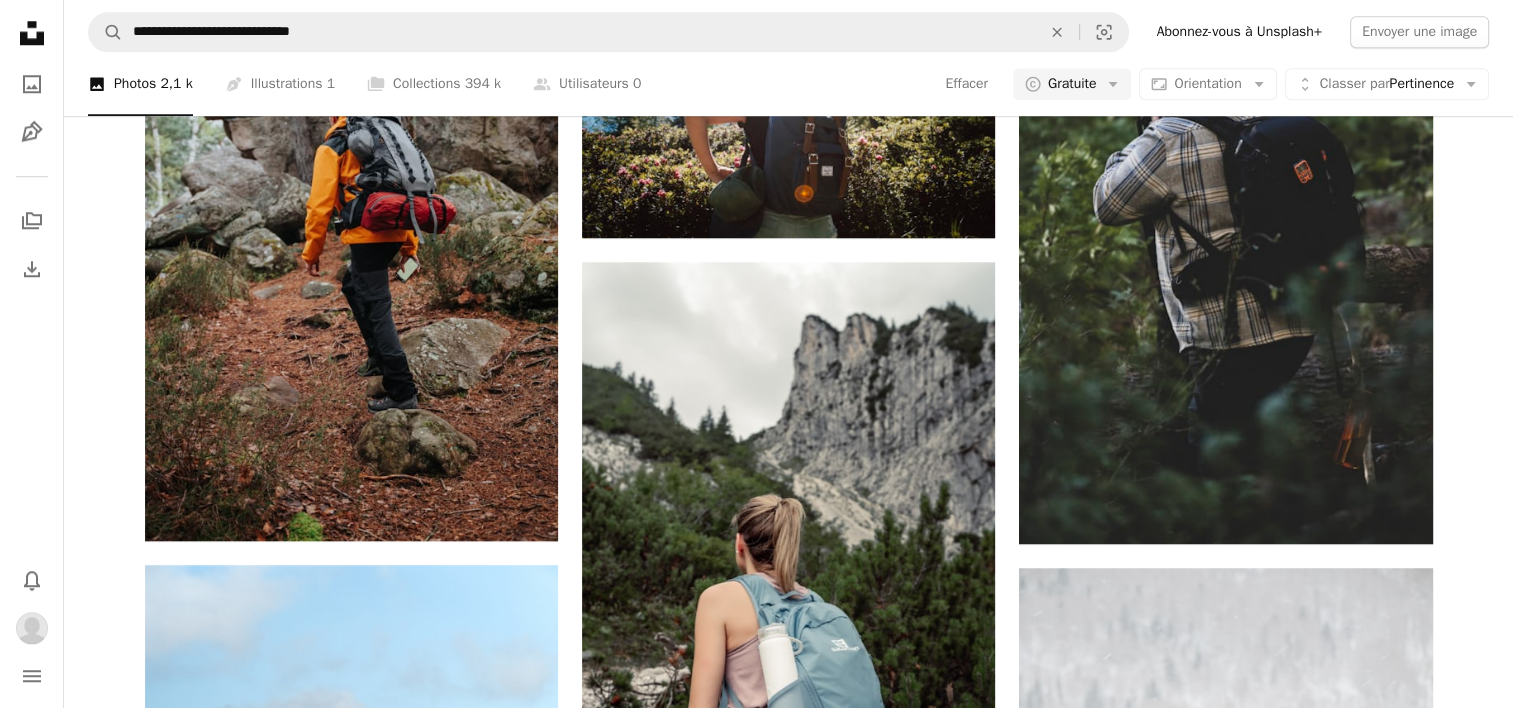 drag, startPoint x: 1509, startPoint y: 348, endPoint x: 1491, endPoint y: 446, distance: 99.63935 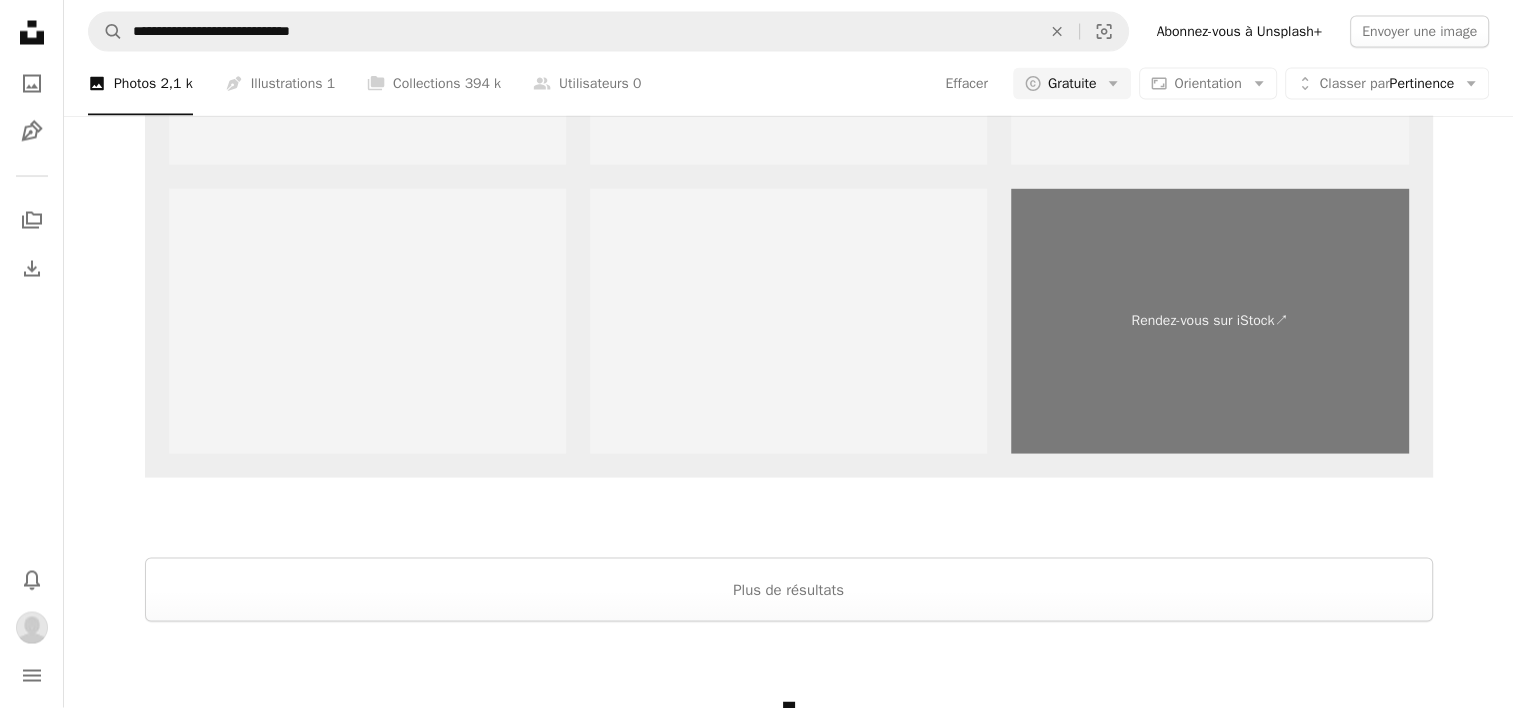 scroll, scrollTop: 4040, scrollLeft: 0, axis: vertical 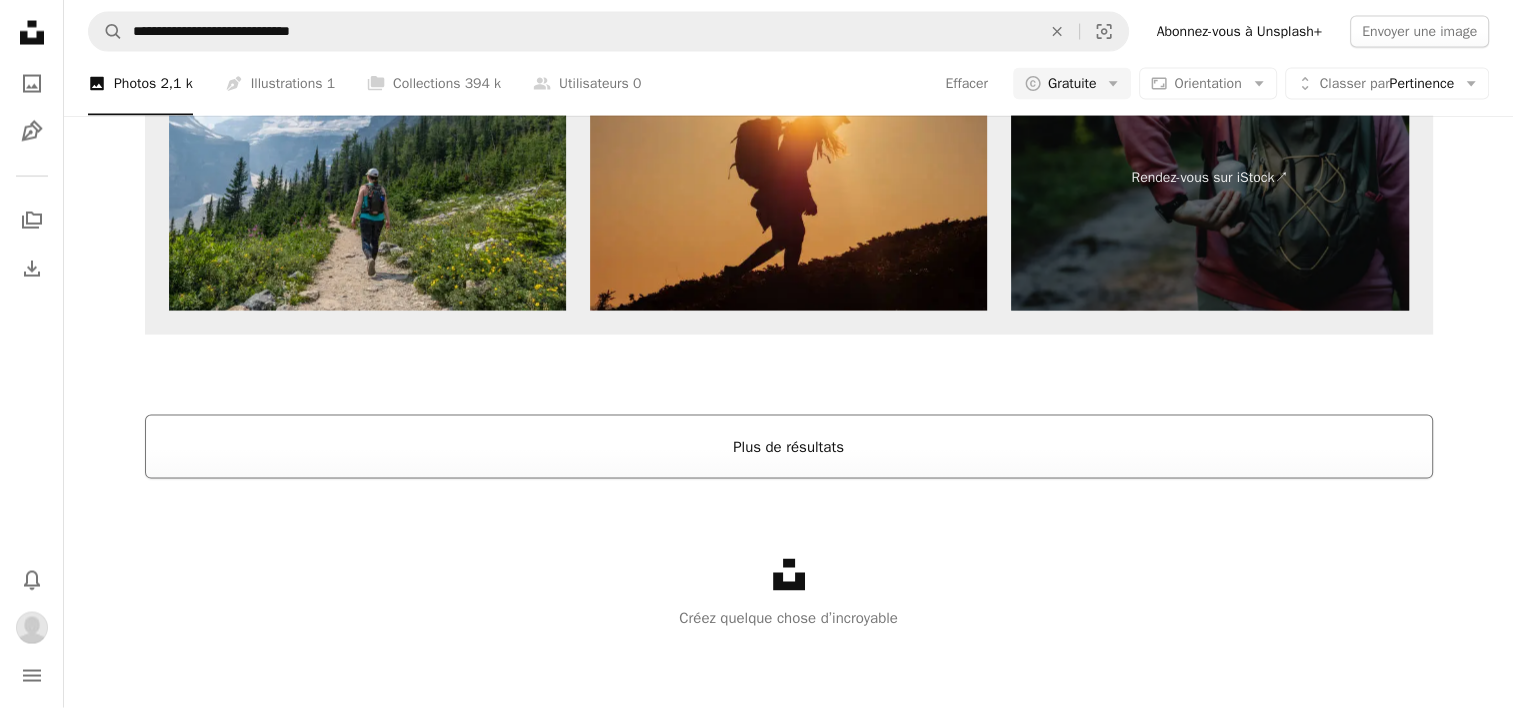 click on "Plus de résultats" at bounding box center [789, 447] 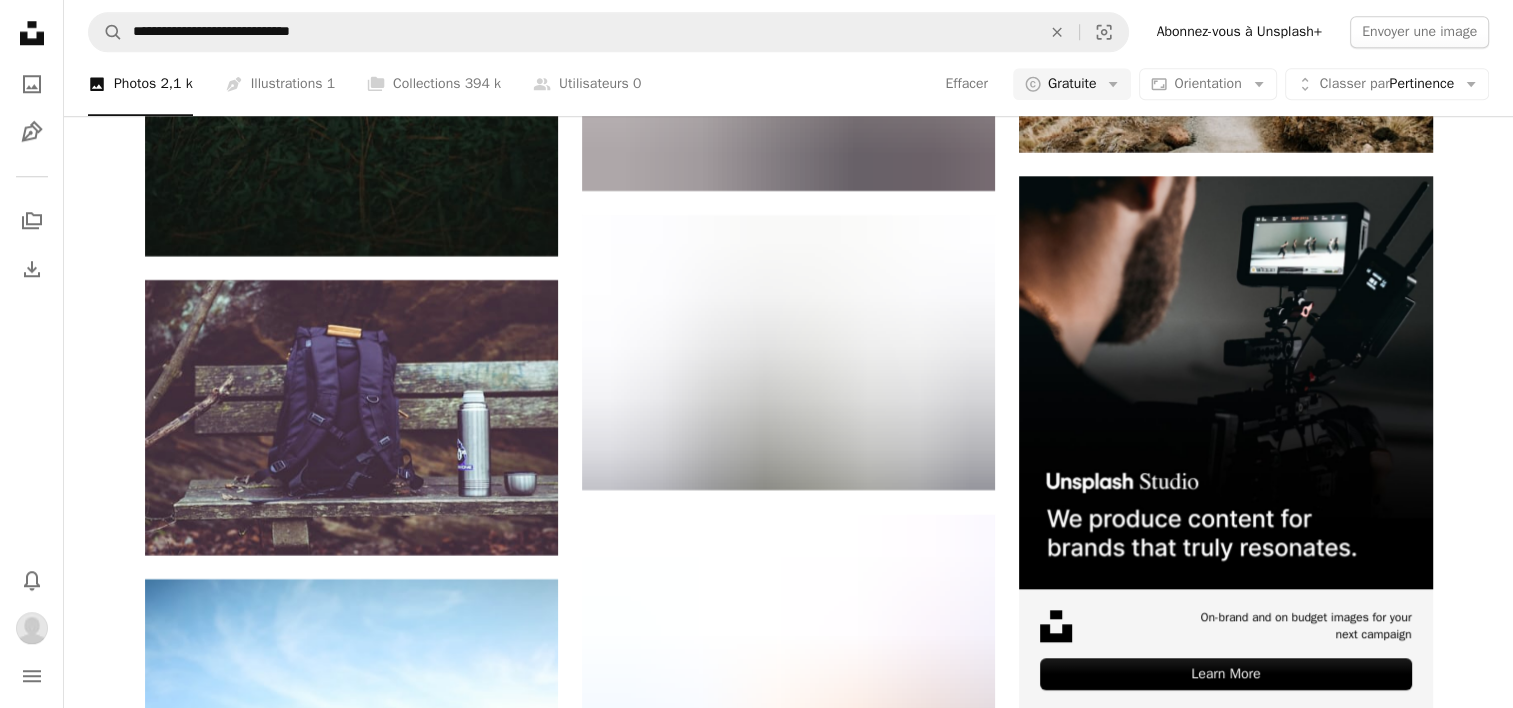 scroll, scrollTop: 9506, scrollLeft: 0, axis: vertical 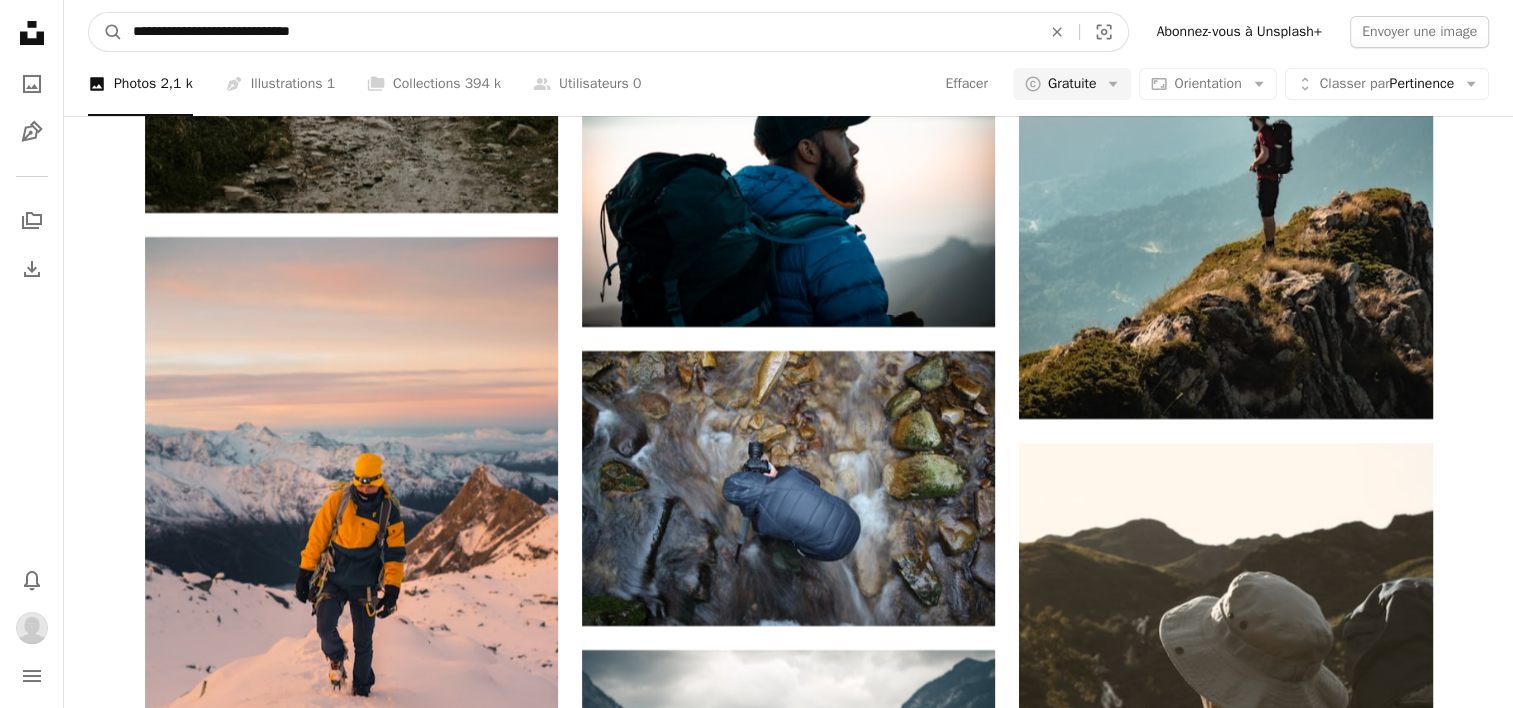 click on "**********" at bounding box center [579, 32] 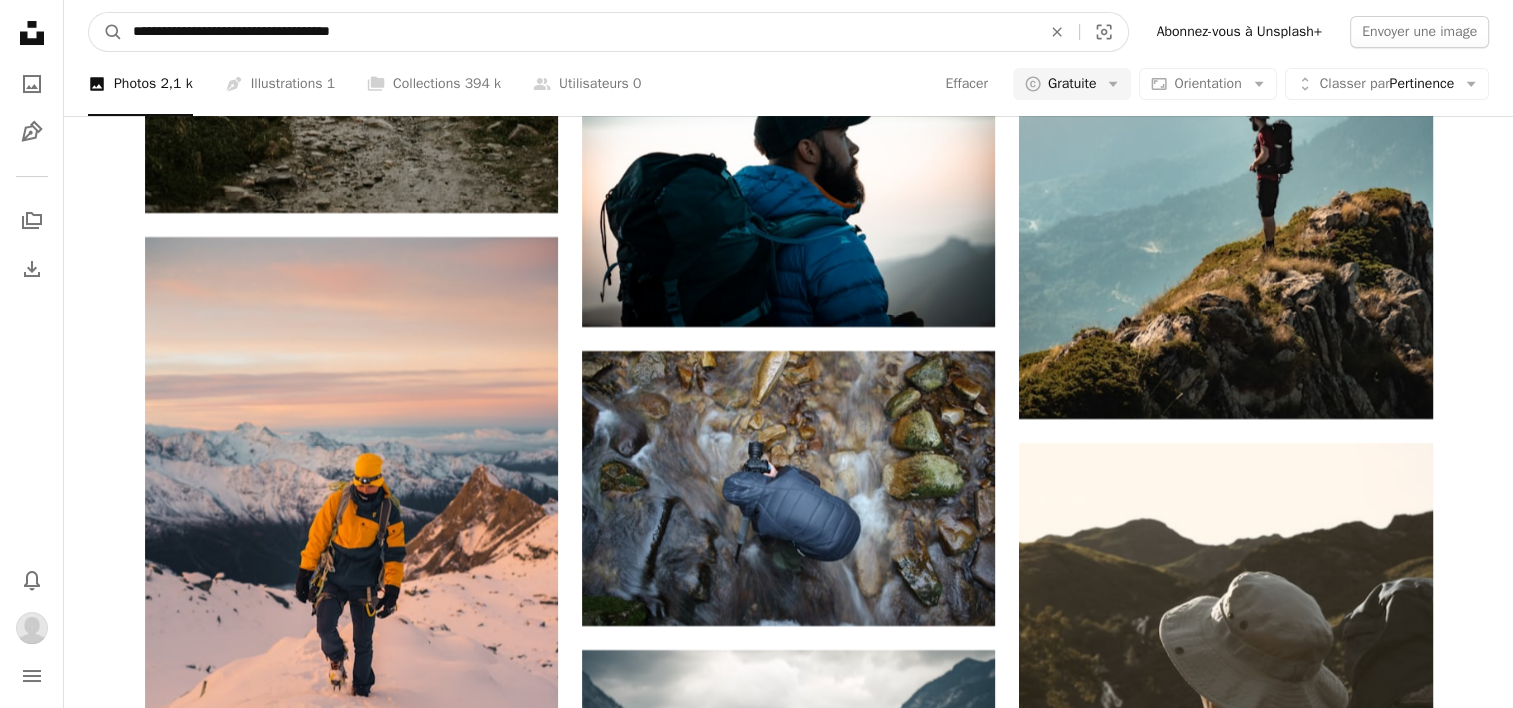 type on "**********" 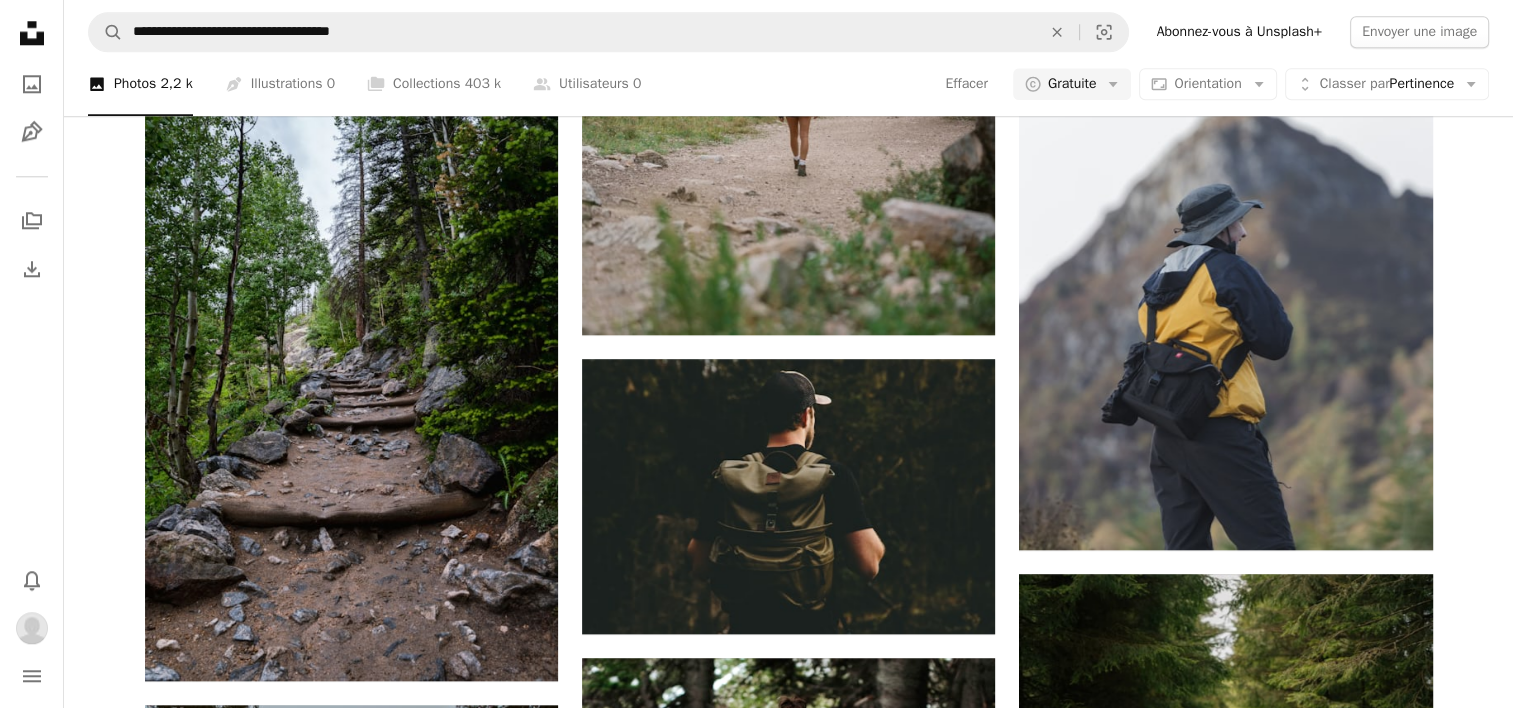 scroll, scrollTop: 2063, scrollLeft: 0, axis: vertical 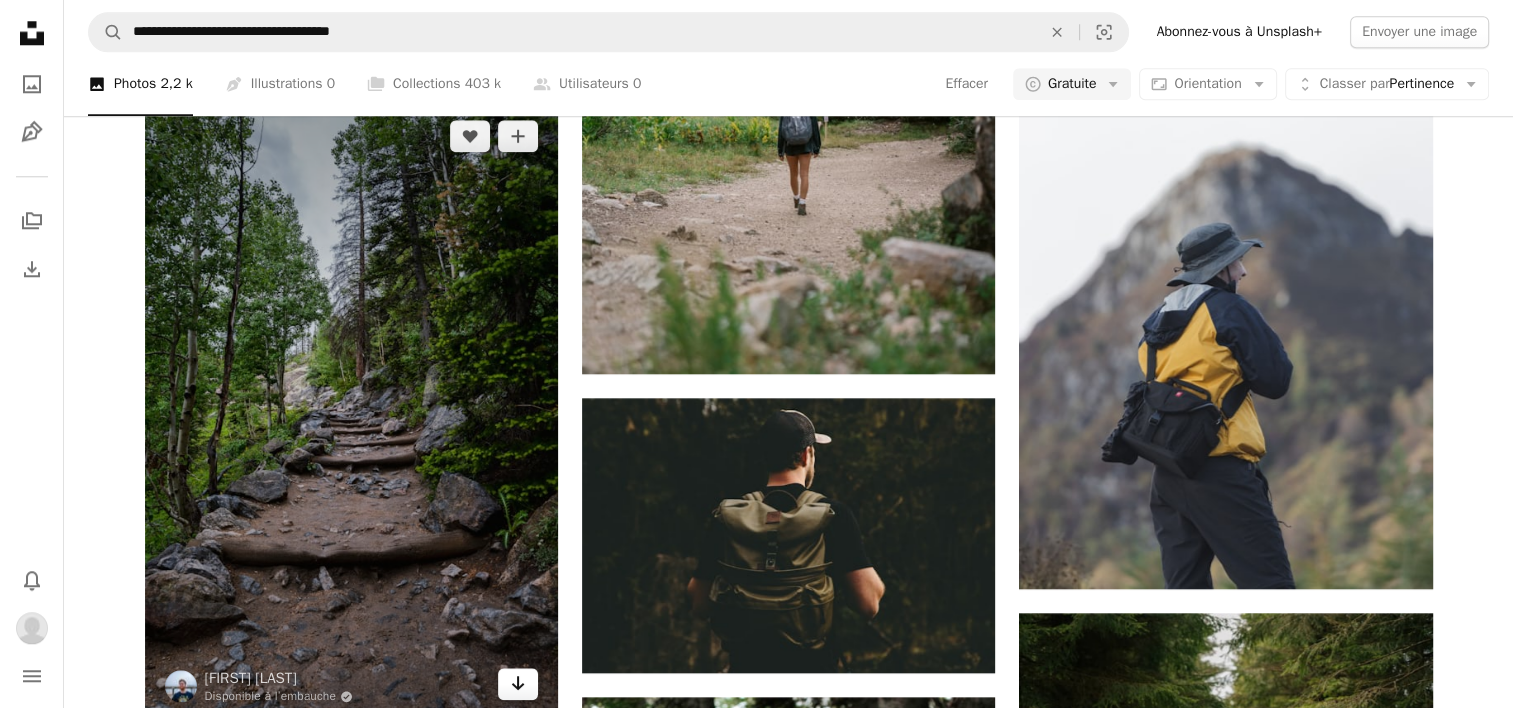 click on "Arrow pointing down" 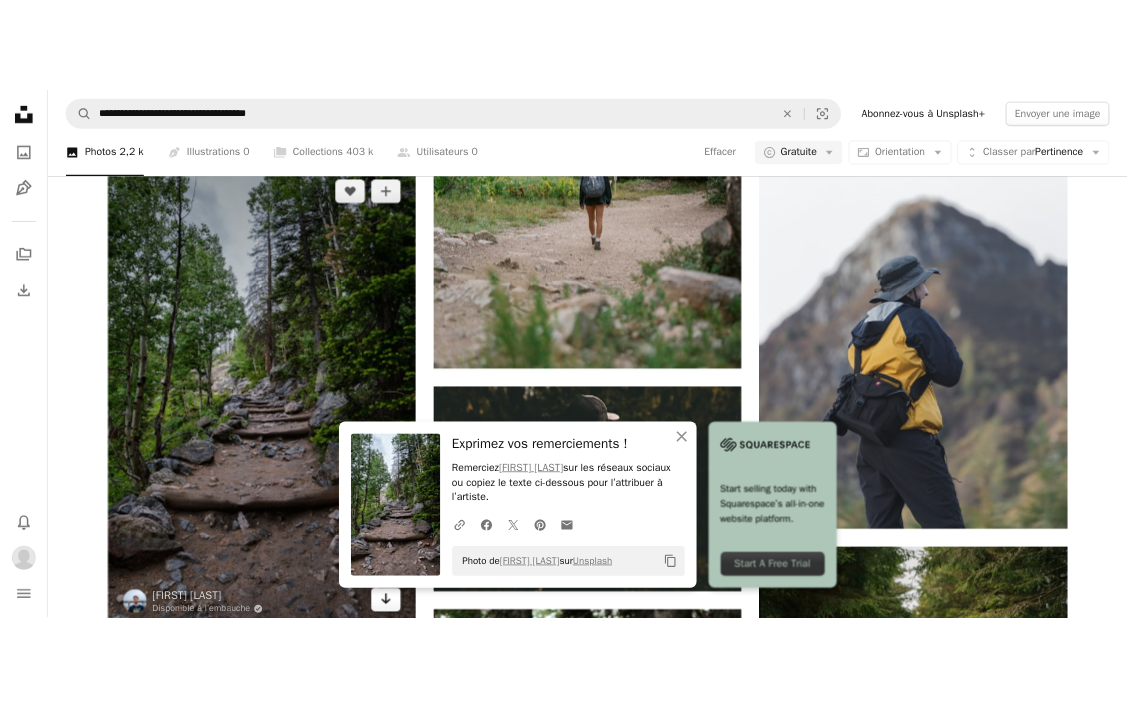 scroll, scrollTop: 1729, scrollLeft: 0, axis: vertical 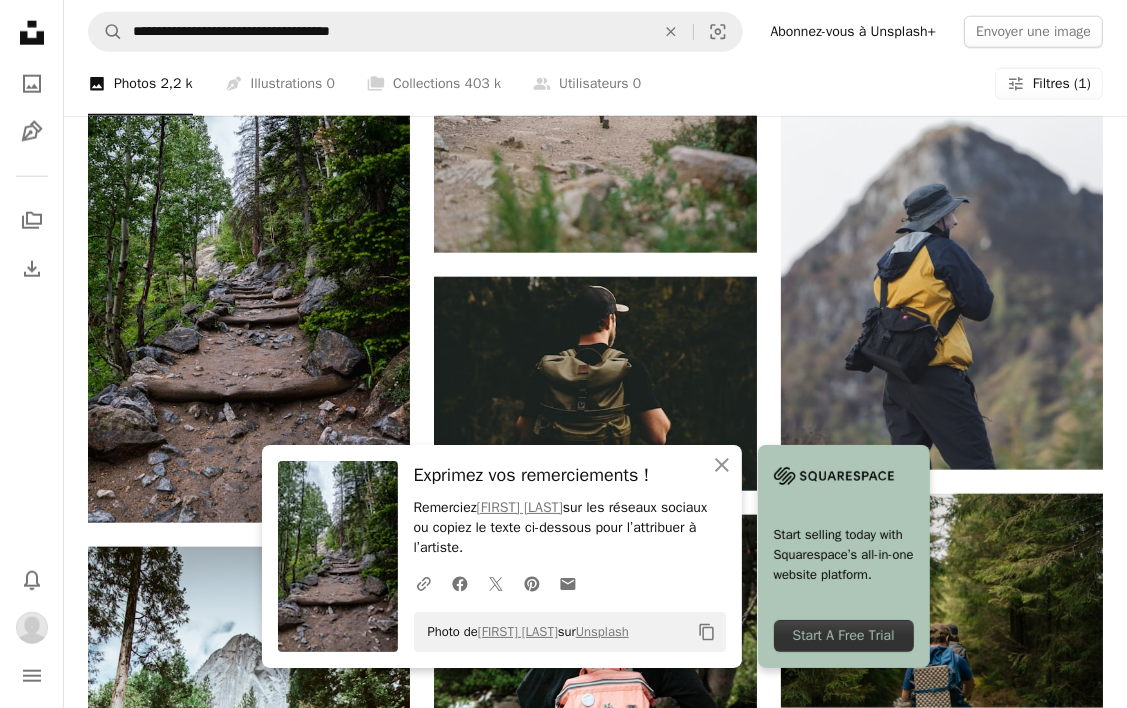drag, startPoint x: 415, startPoint y: 632, endPoint x: 676, endPoint y: 633, distance: 261.00192 